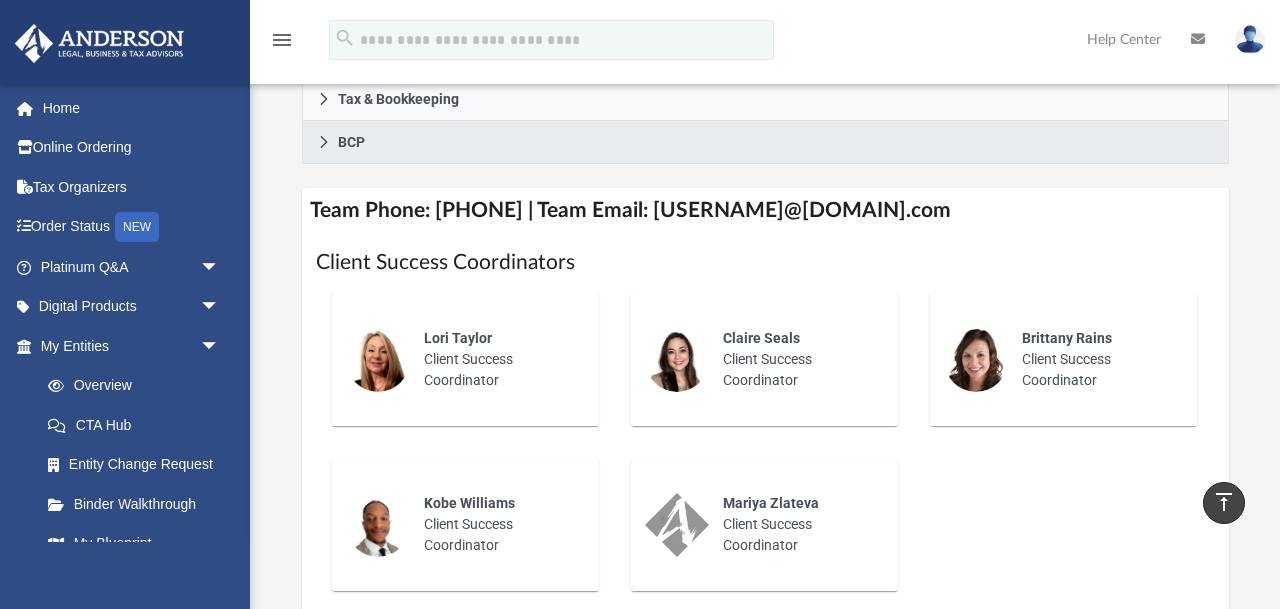 scroll, scrollTop: 728, scrollLeft: 0, axis: vertical 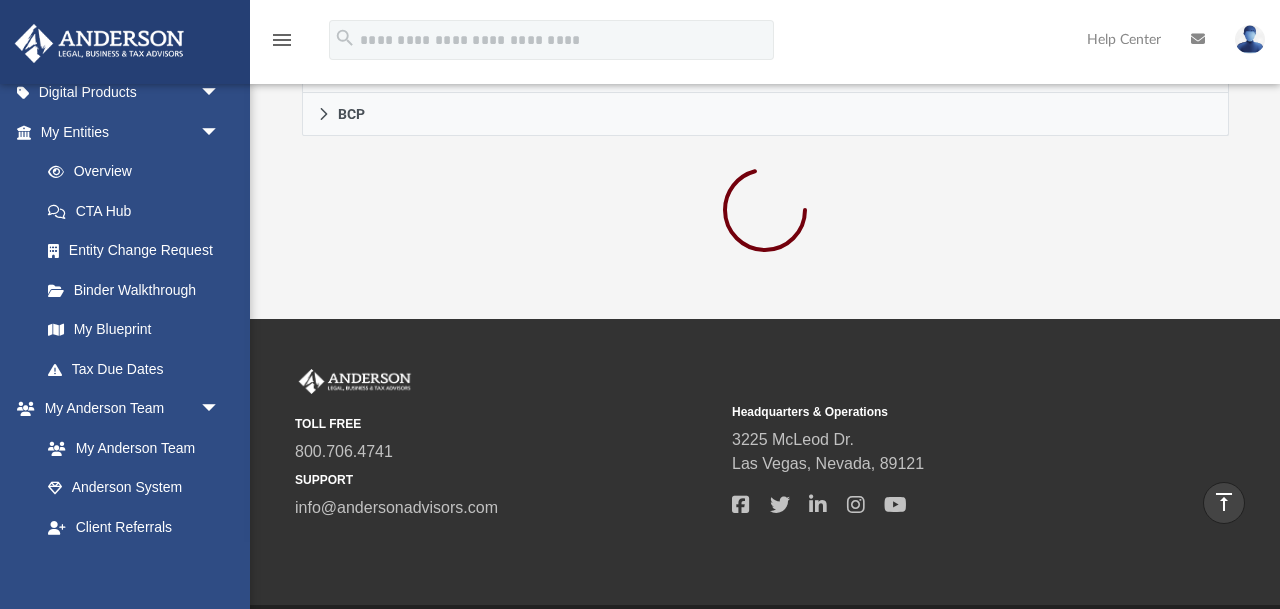 click on "TOLL FREE
[PHONE]
SUPPORT
[EMAIL]
Headquarters & Operations
[NUMBER] [STREET].
[CITY], [STATE], [POSTAL_CODE]" at bounding box center (640, 462) 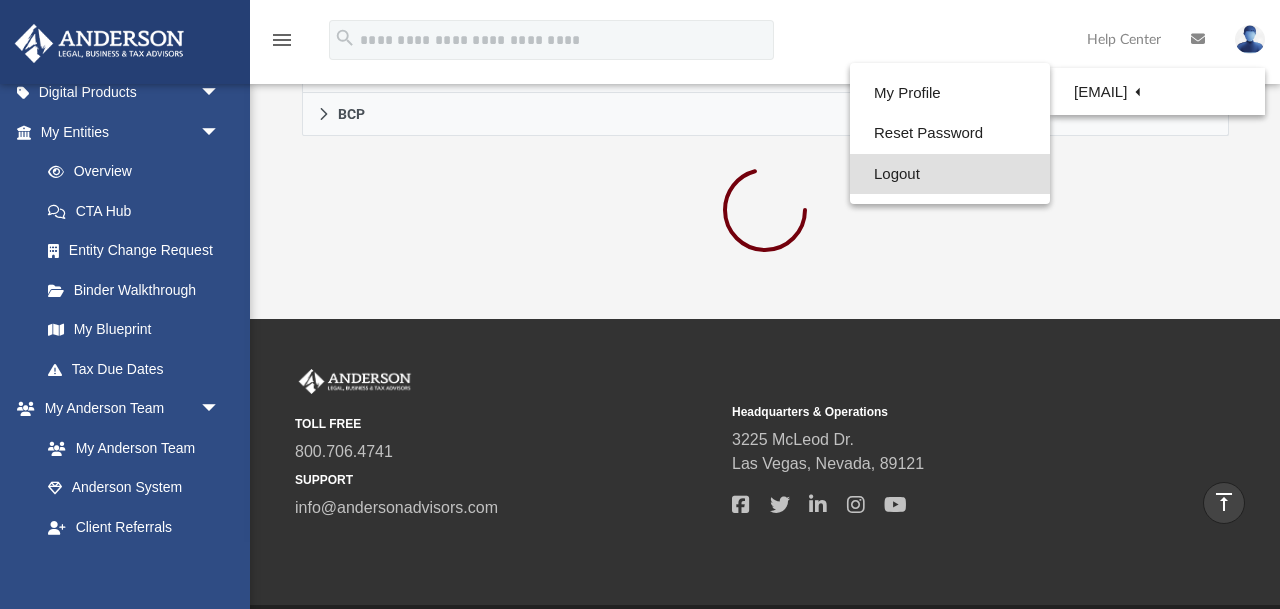 click on "Logout" at bounding box center [950, 174] 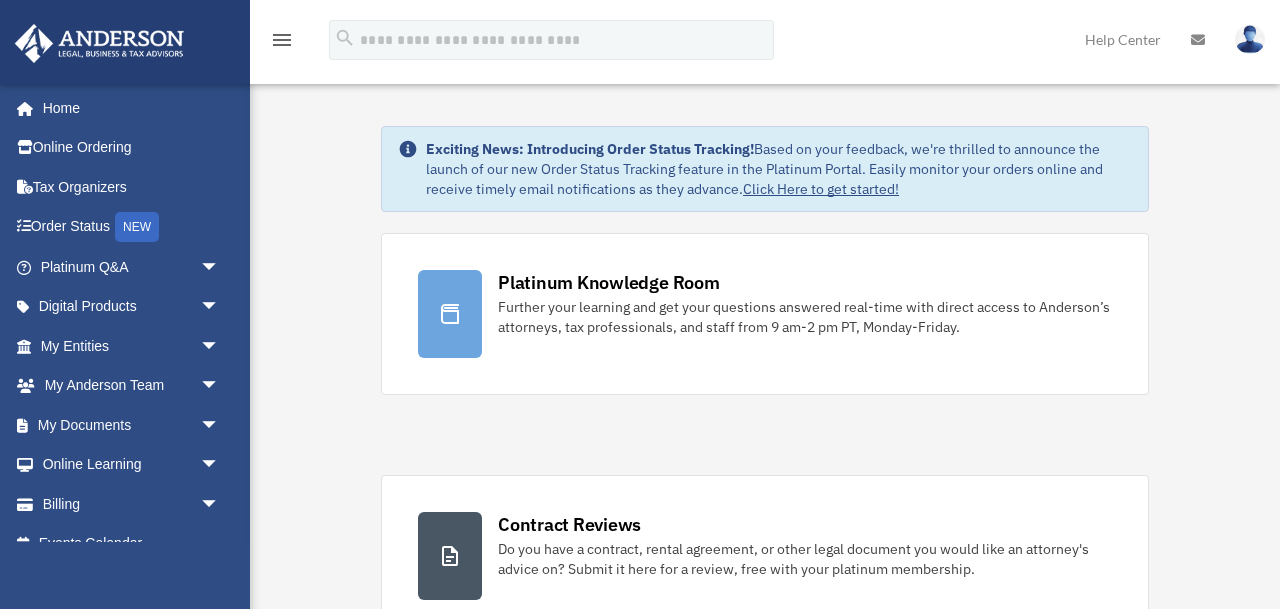 scroll, scrollTop: 0, scrollLeft: 0, axis: both 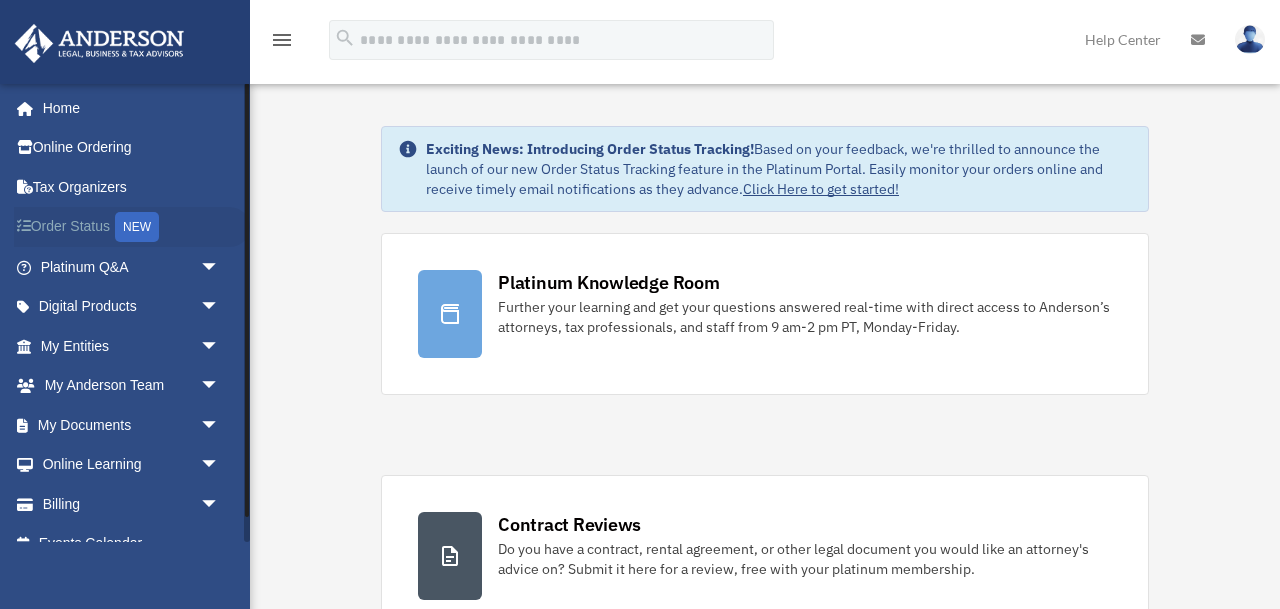 click on "Order Status  NEW" at bounding box center [132, 227] 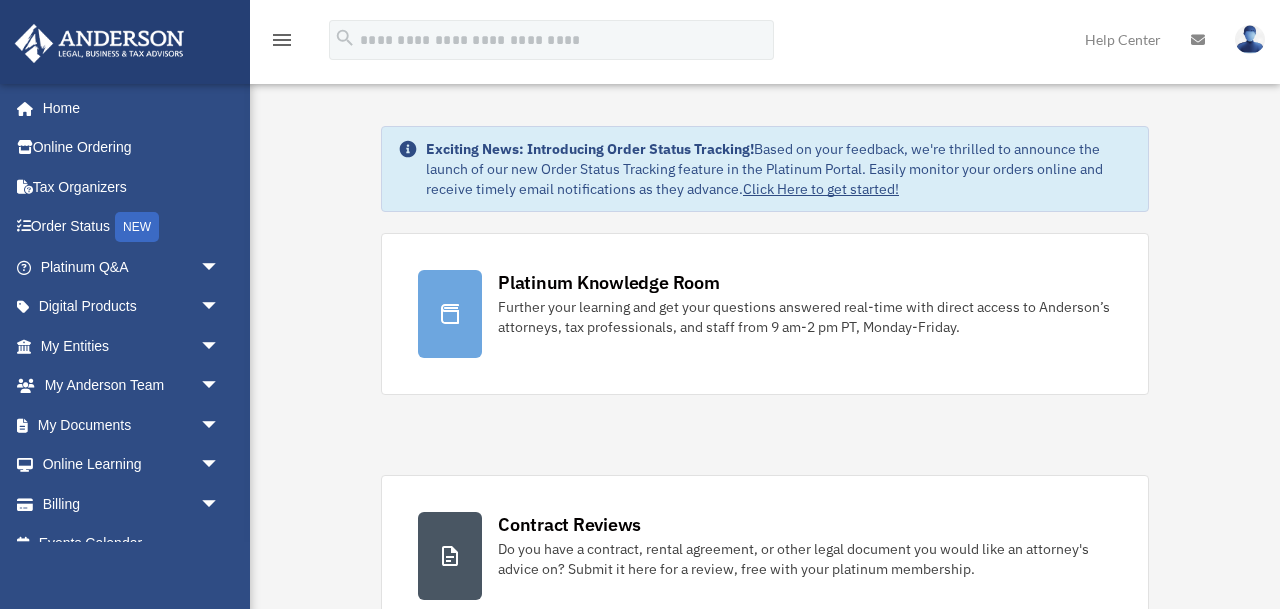 scroll, scrollTop: 0, scrollLeft: 0, axis: both 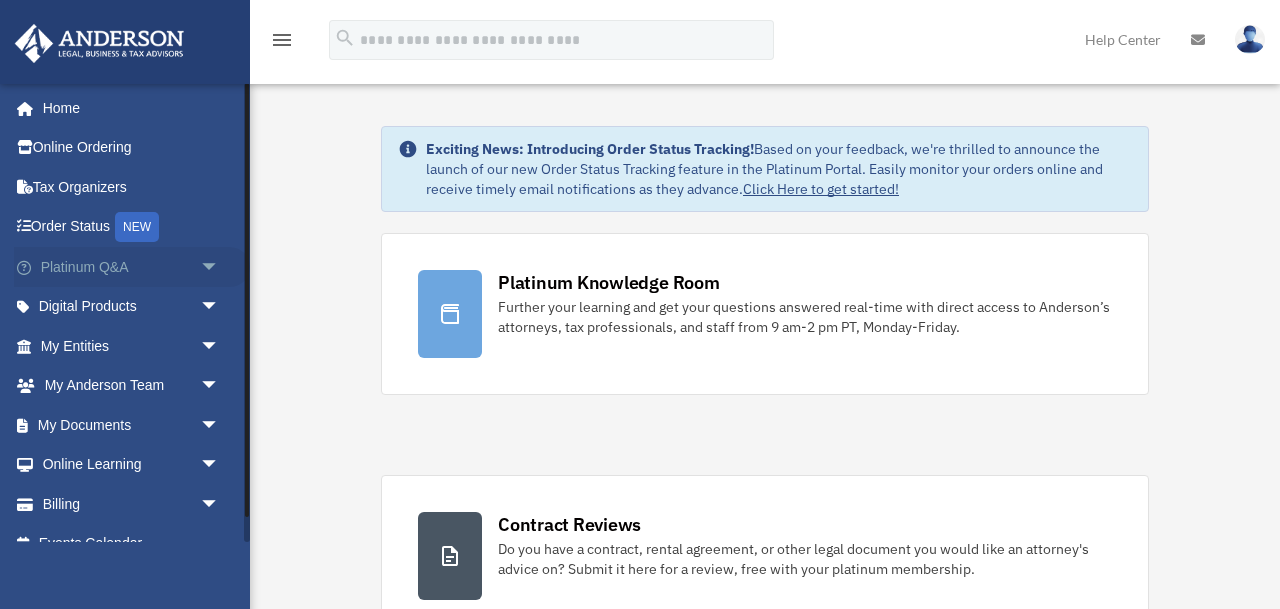 click on "arrow_drop_down" at bounding box center (220, 267) 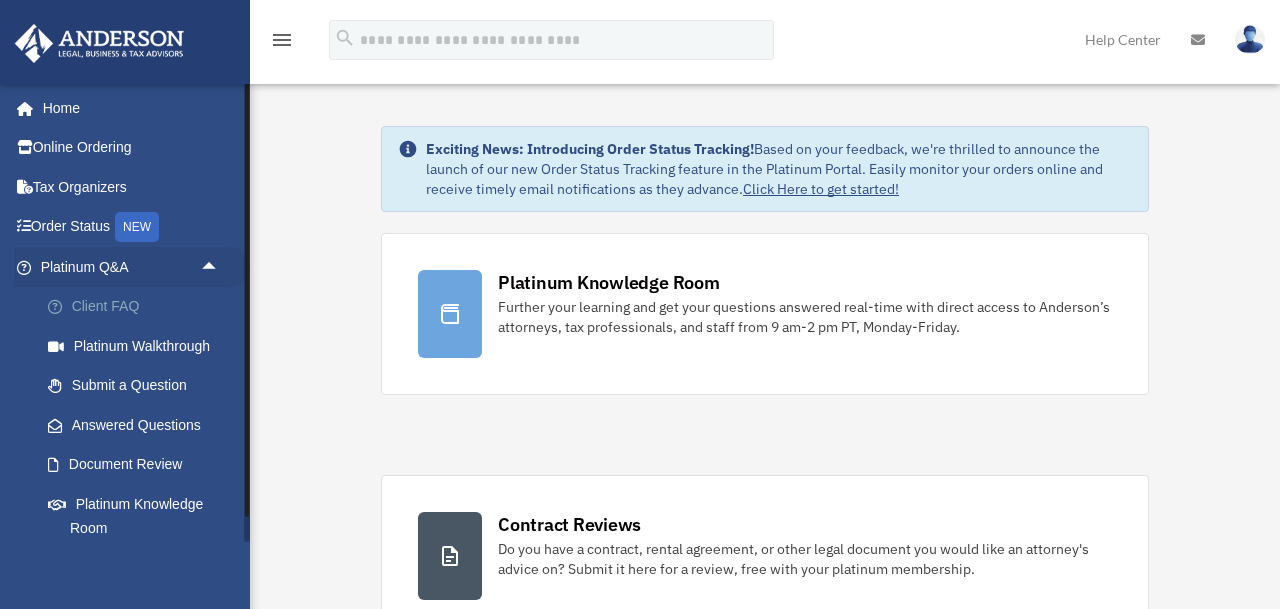 click on "Client FAQ" at bounding box center (139, 307) 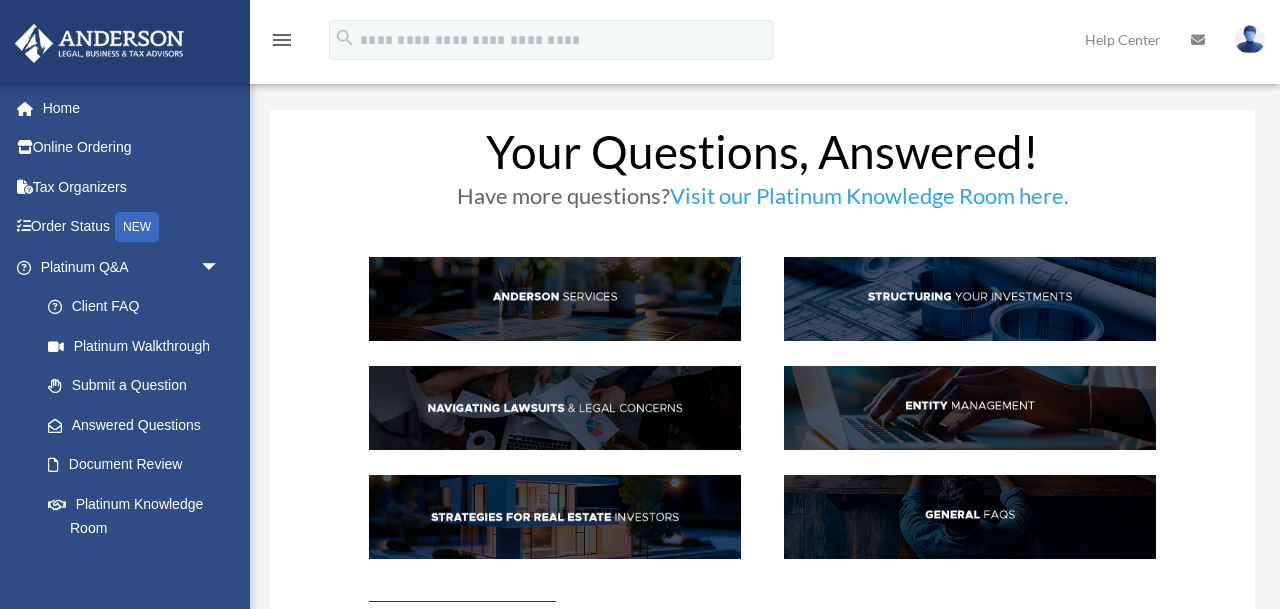 scroll, scrollTop: 0, scrollLeft: 0, axis: both 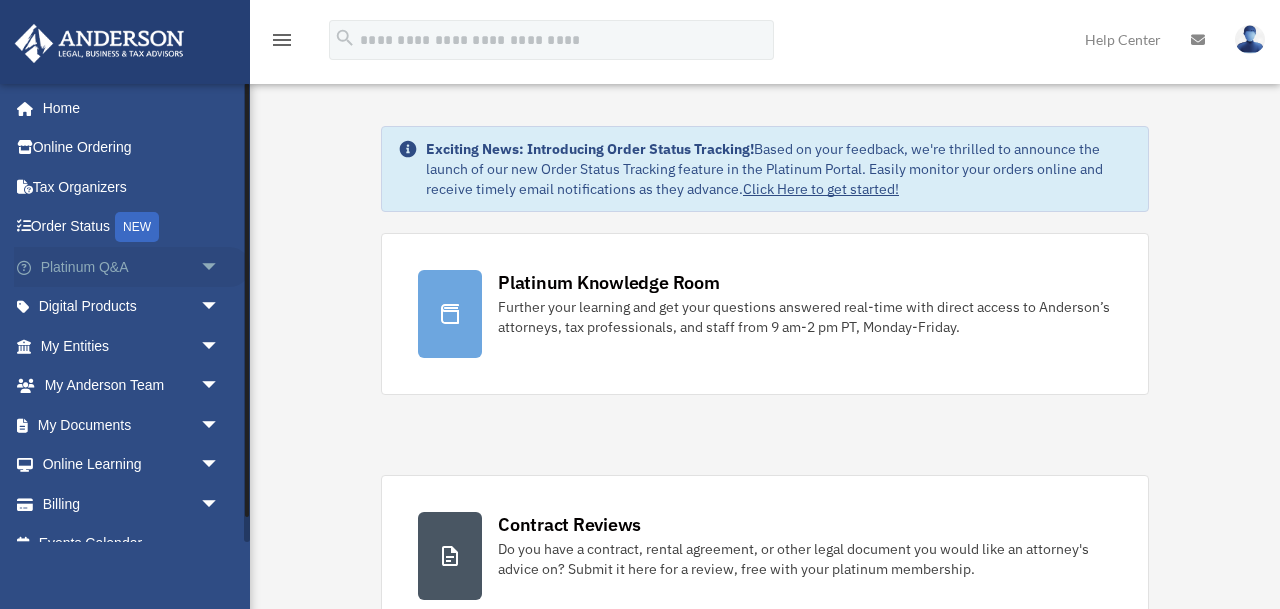 click on "Platinum Q&A arrow_drop_down" at bounding box center (132, 267) 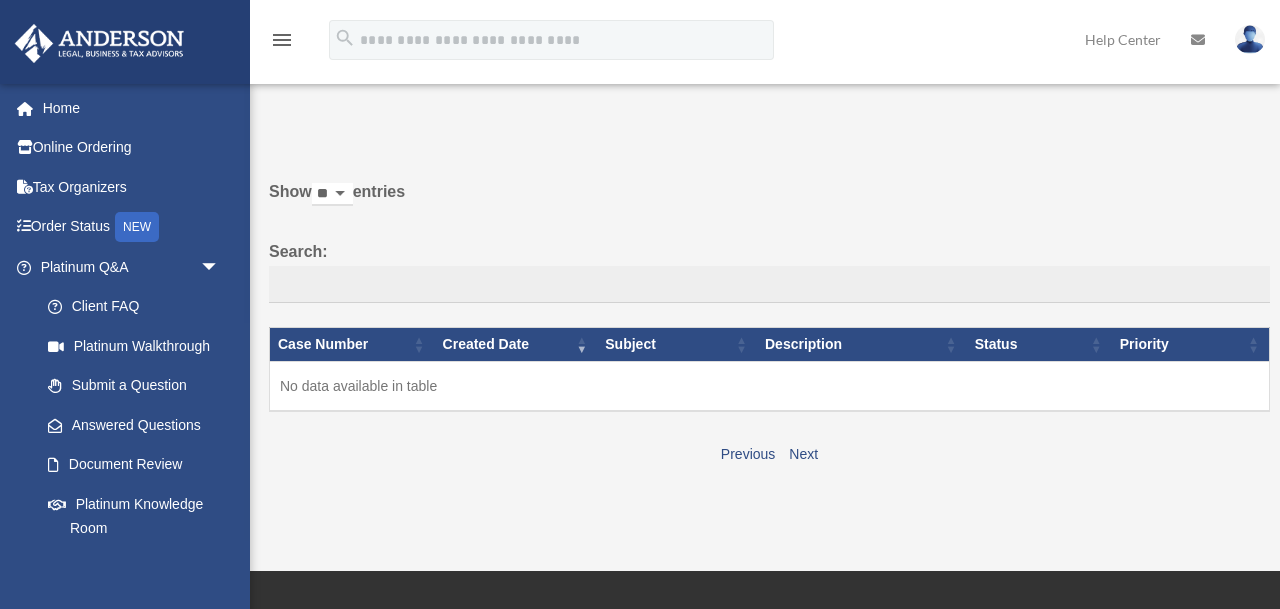 scroll, scrollTop: 0, scrollLeft: 0, axis: both 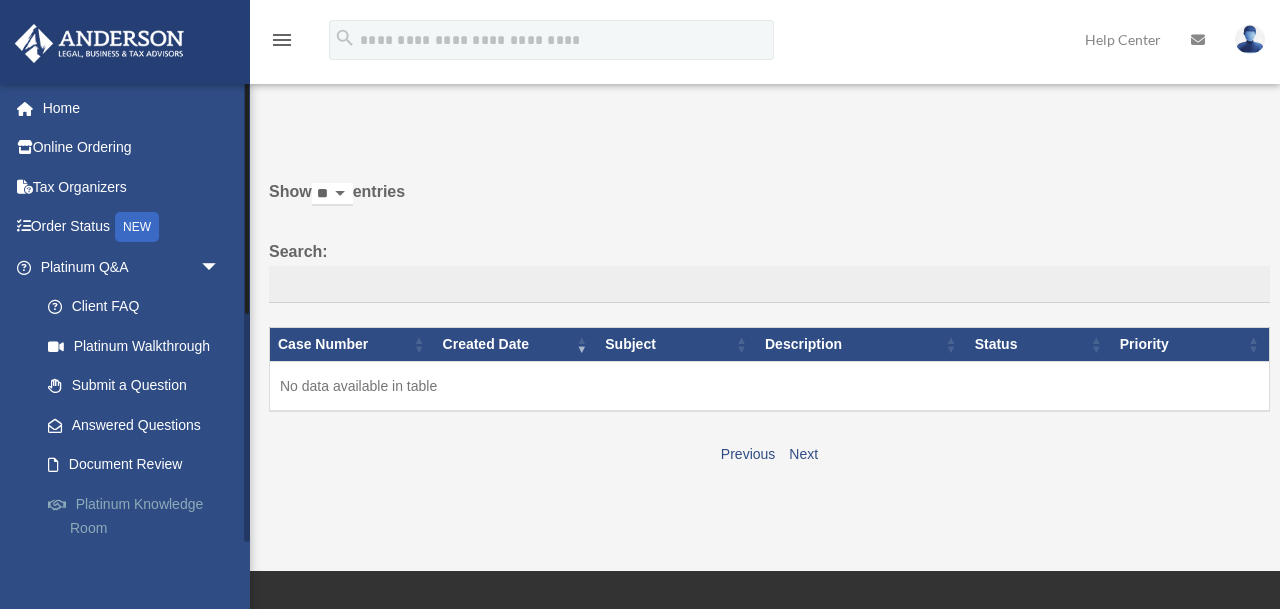 click on "Platinum Knowledge Room" at bounding box center (139, 516) 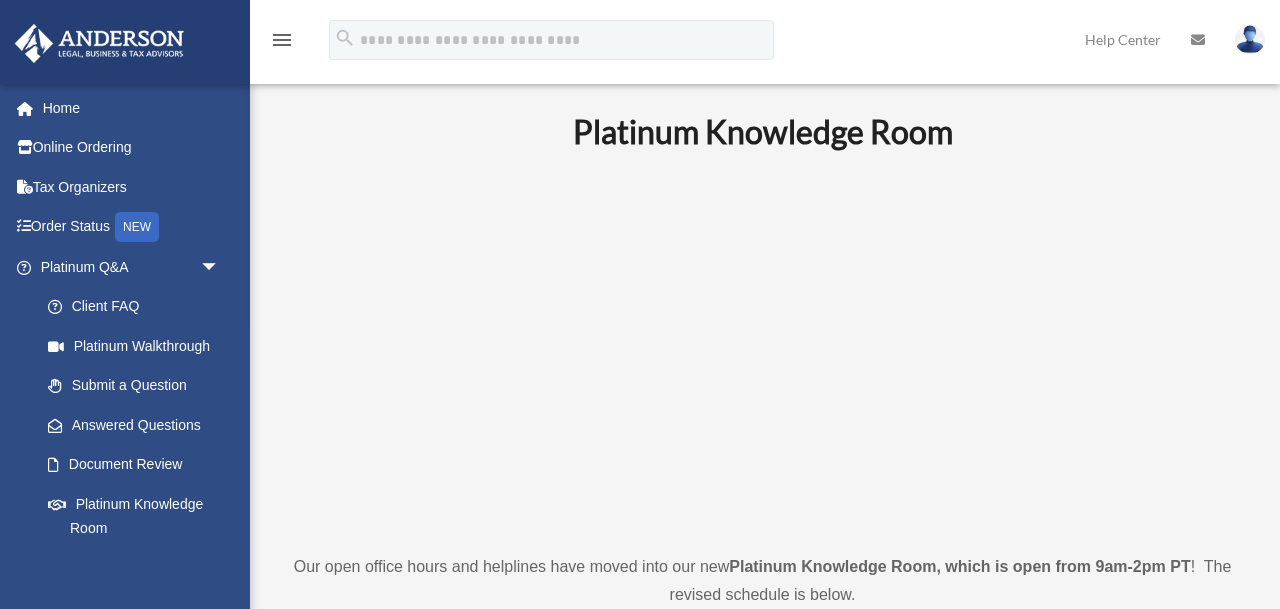 scroll, scrollTop: 0, scrollLeft: 0, axis: both 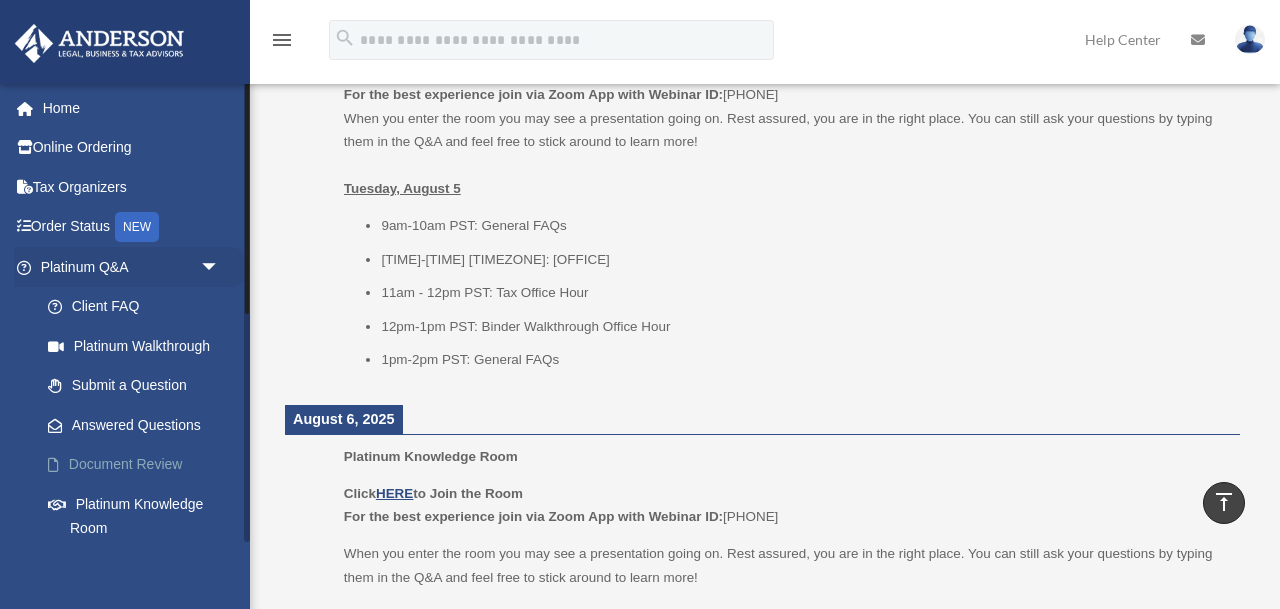 click on "Document Review" at bounding box center (139, 465) 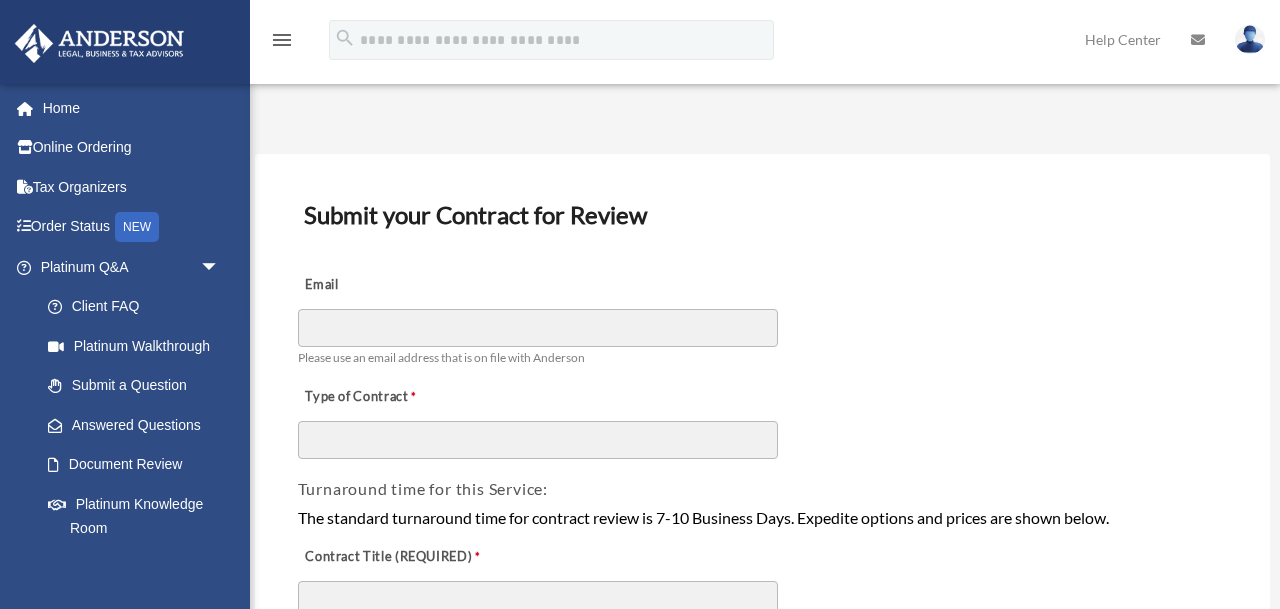 scroll, scrollTop: 0, scrollLeft: 0, axis: both 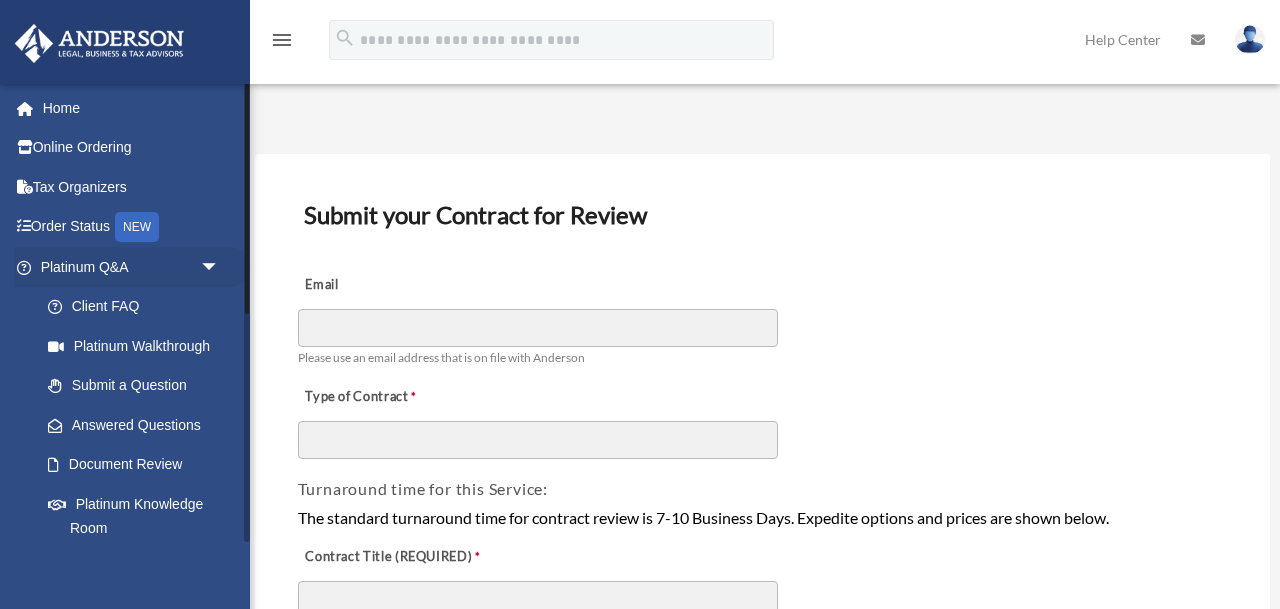 click on "Platinum Q&A arrow_drop_down
Client FAQ
Platinum Walkthrough
Submit a Question
Answered Questions
Document Review
Platinum Knowledge Room
Tax & Bookkeeping Packages
Land Trust & Deed Forum
Portal Feedback" at bounding box center (125, 481) 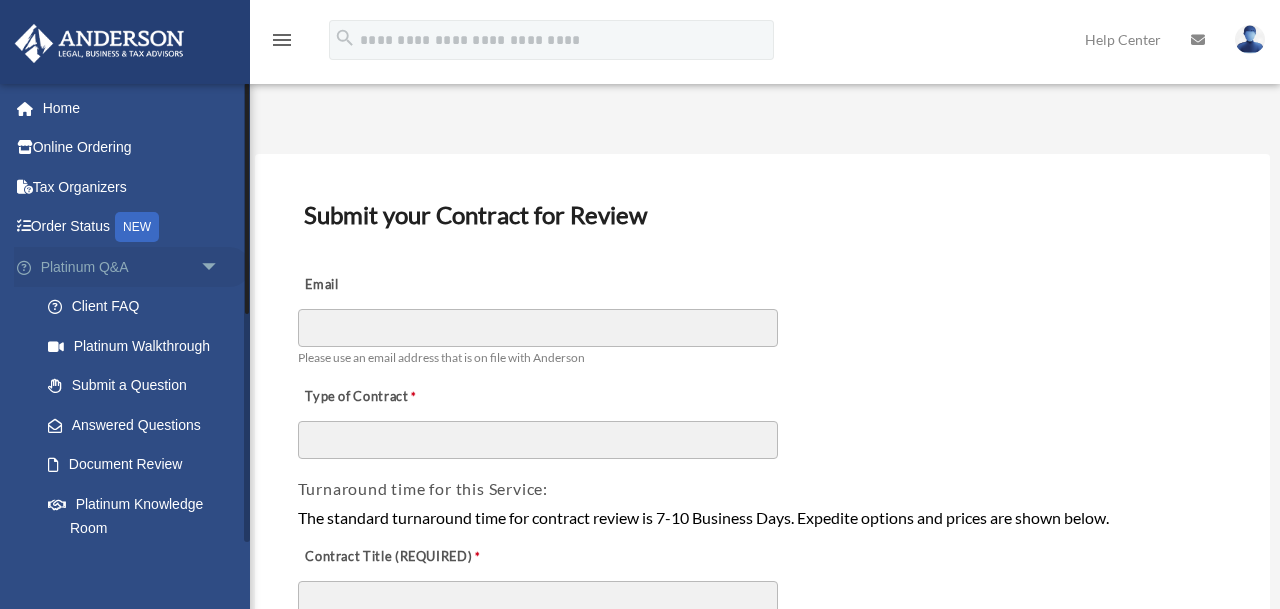 click on "arrow_drop_down" at bounding box center [220, 267] 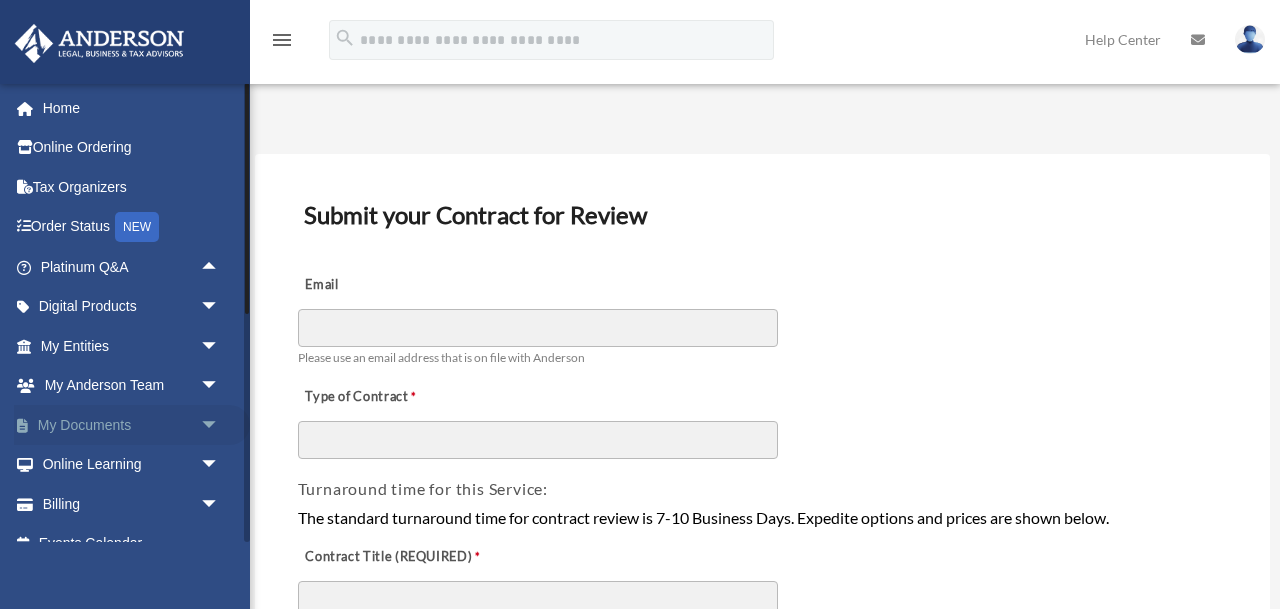 click on "arrow_drop_down" at bounding box center [220, 425] 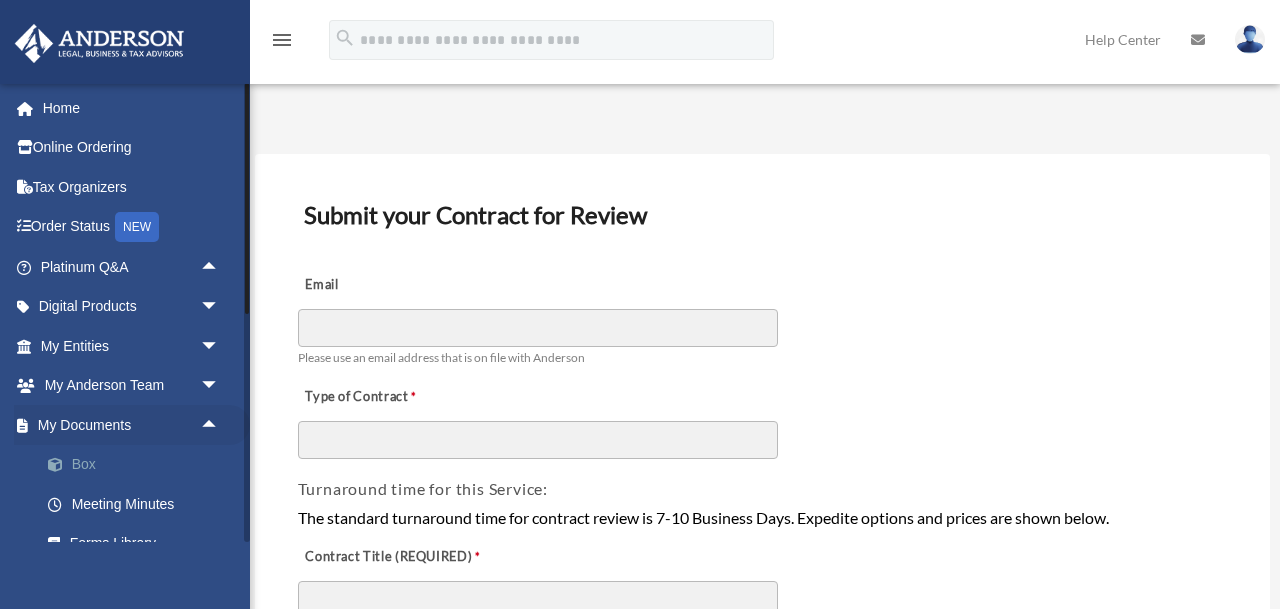 click on "Box" at bounding box center [139, 465] 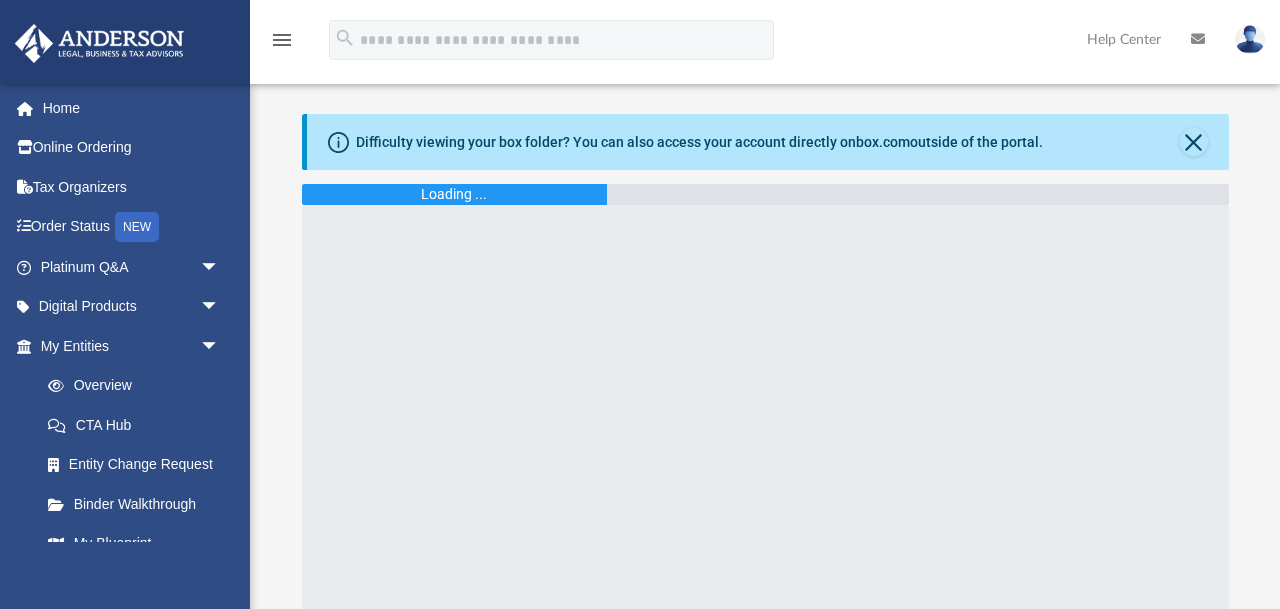 scroll, scrollTop: 0, scrollLeft: 0, axis: both 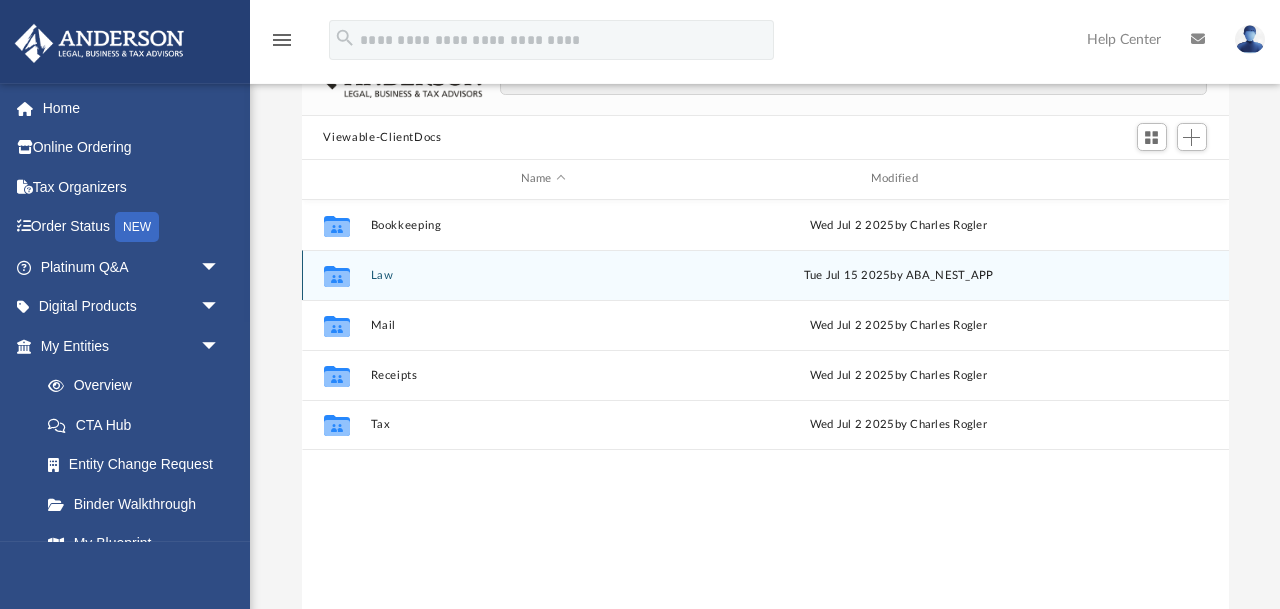 click on "Law" at bounding box center (543, 275) 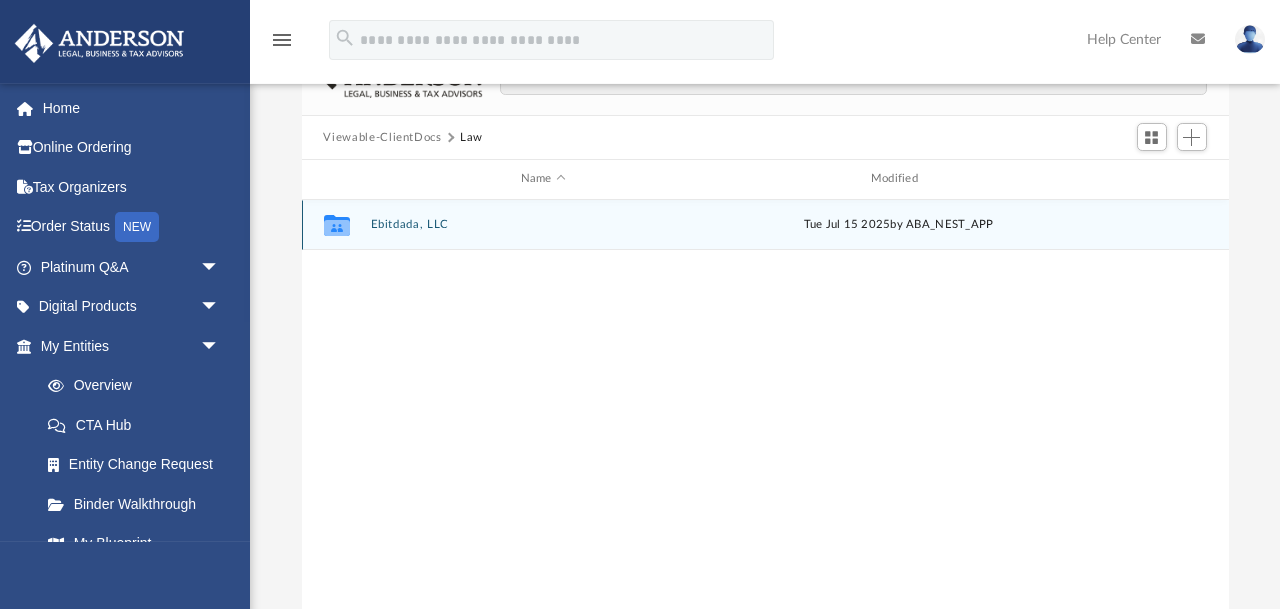 click on "Ebitdada, LLC" at bounding box center (543, 224) 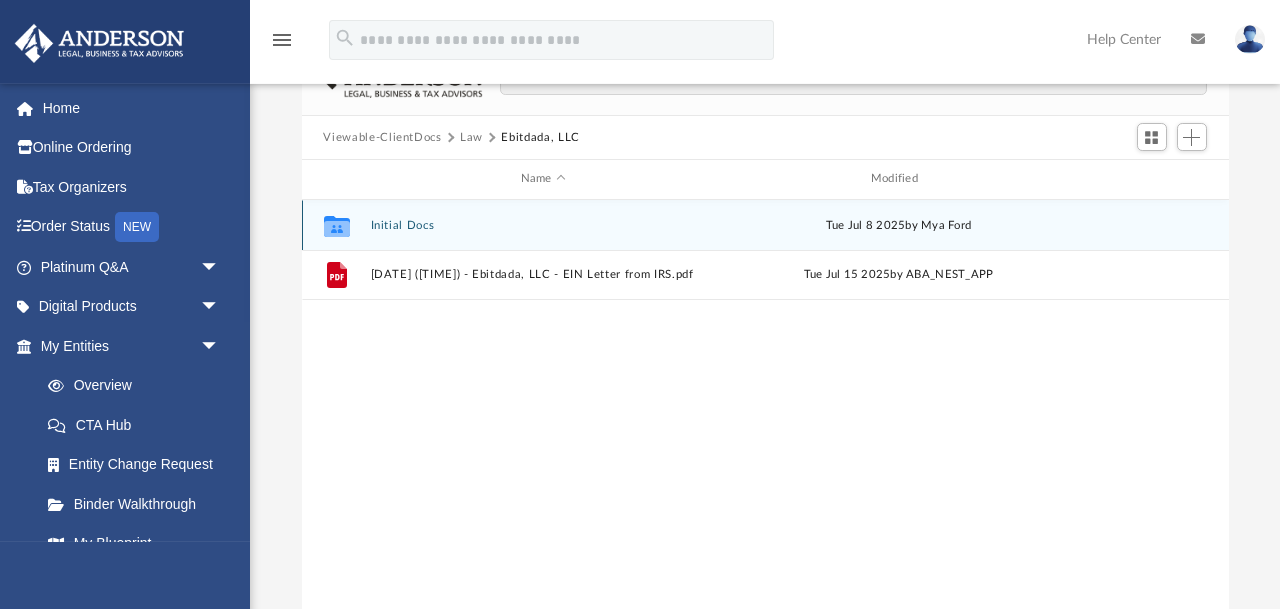 drag, startPoint x: 416, startPoint y: 218, endPoint x: 409, endPoint y: 227, distance: 11.401754 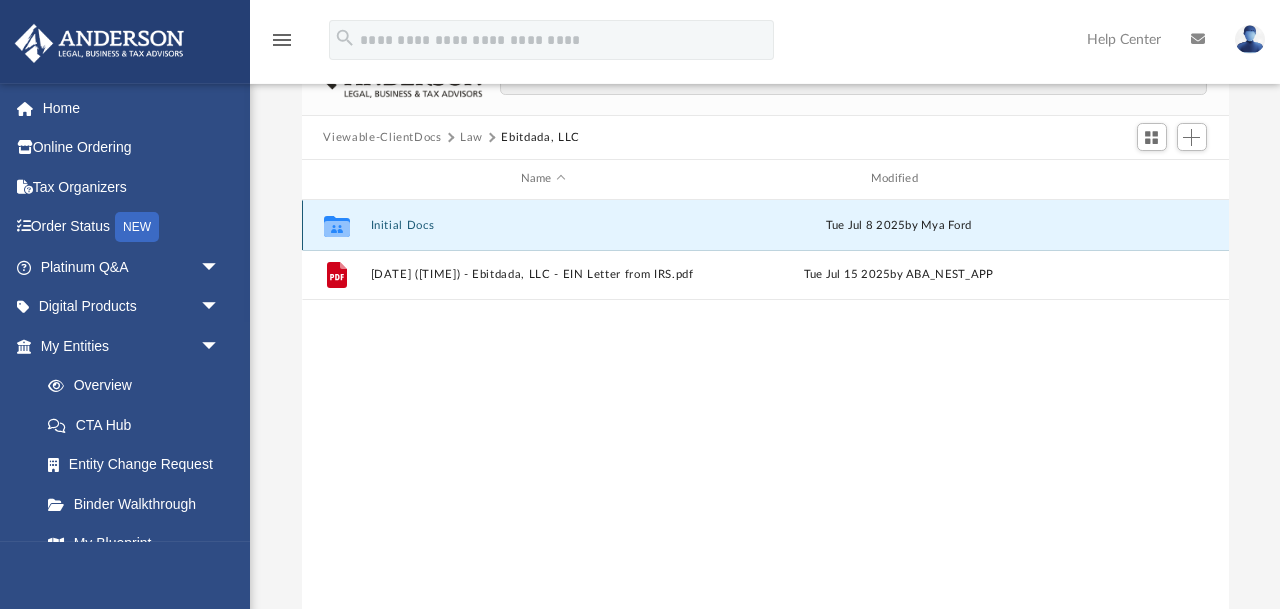 click on "Initial Docs" at bounding box center [543, 225] 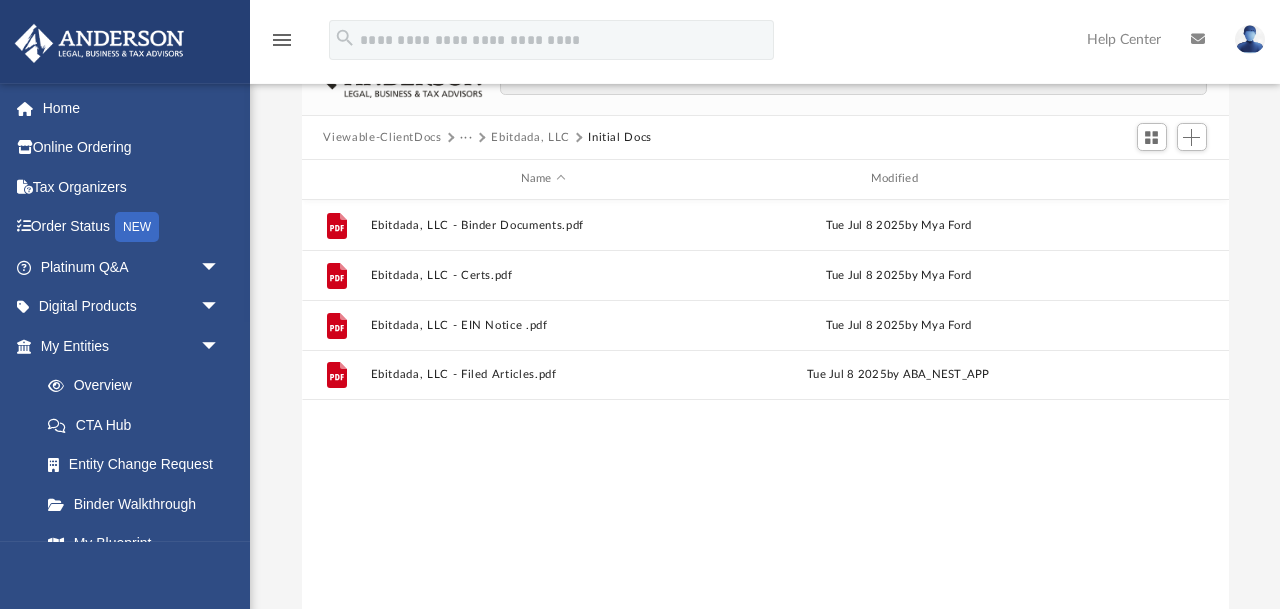 click on "Difficulty viewing your box folder? You can also access your account directly on  box.com  outside of the portal.  No Client Folder Found - Please contact   your team   for assistance.  Viewable-ClientDocs ··· Ebitdada, LLC Initial Docs Name    Modified    File Ebitdada, LLC - Binder Documents.pdf Tue Jul 8 2025  by Mya Ford File Ebitdada, LLC - Certs.pdf Tue Jul 8 2025  by Mya Ford File Ebitdada, LLC - EIN Notice .pdf Tue Jul 8 2025  by Mya Ford File Ebitdada, LLC - Filed Articles.pdf Tue Jul 8 2025  by ABA_NEST_APP Complete ..." at bounding box center (765, 294) 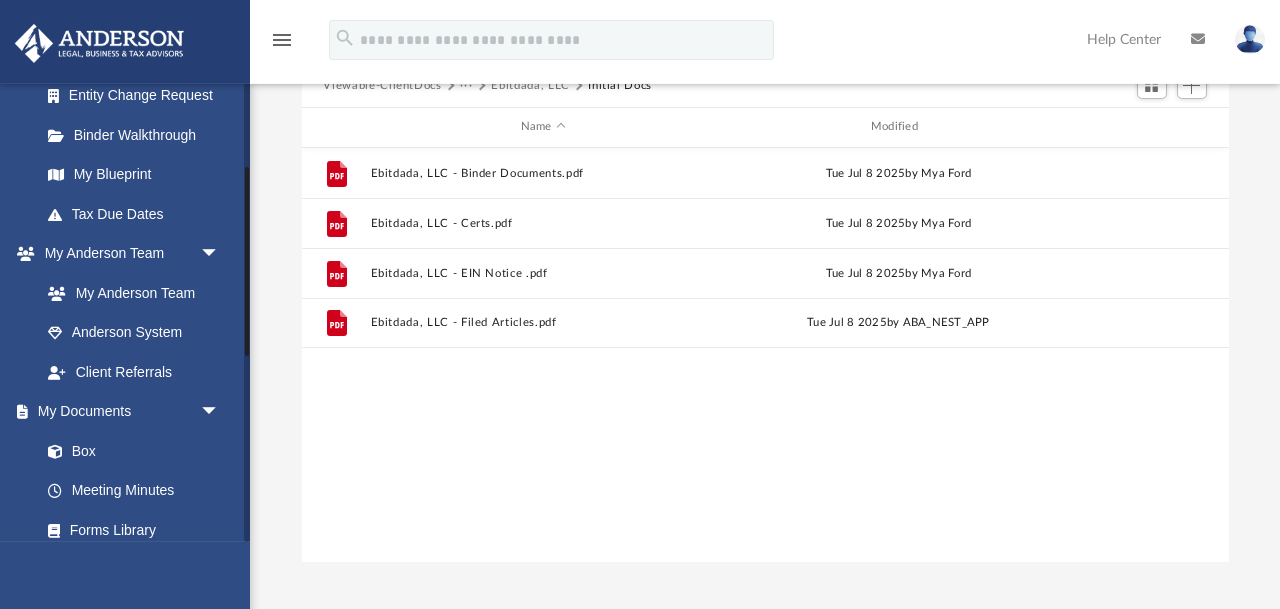 scroll, scrollTop: 658, scrollLeft: 0, axis: vertical 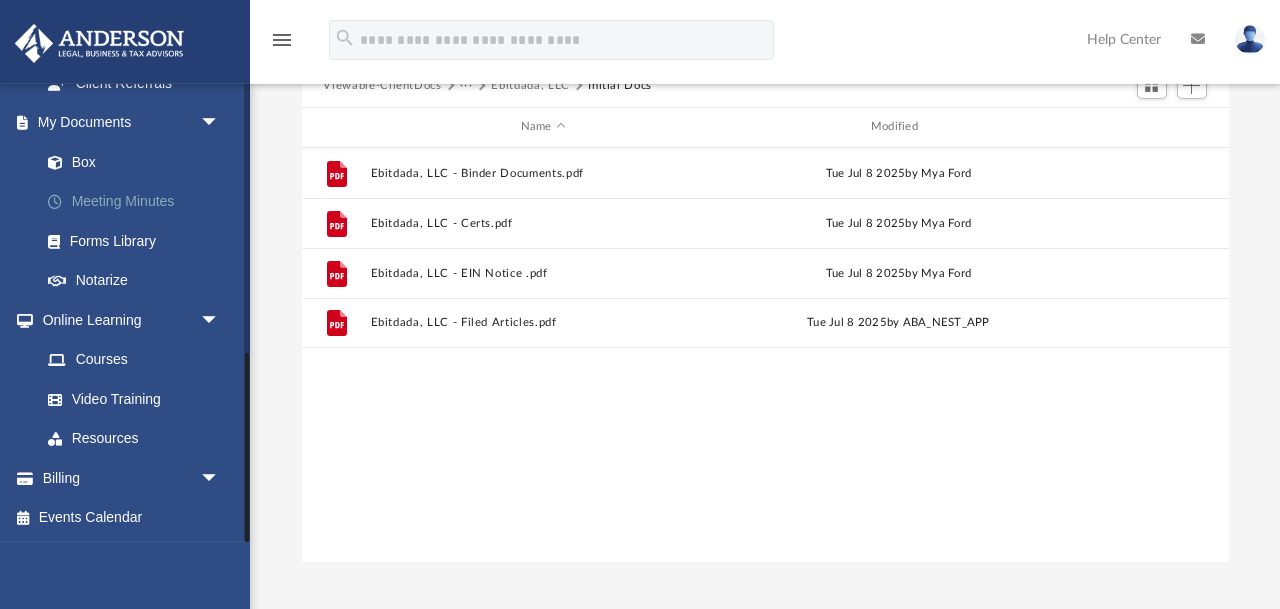 click on "Meeting Minutes" at bounding box center [139, 202] 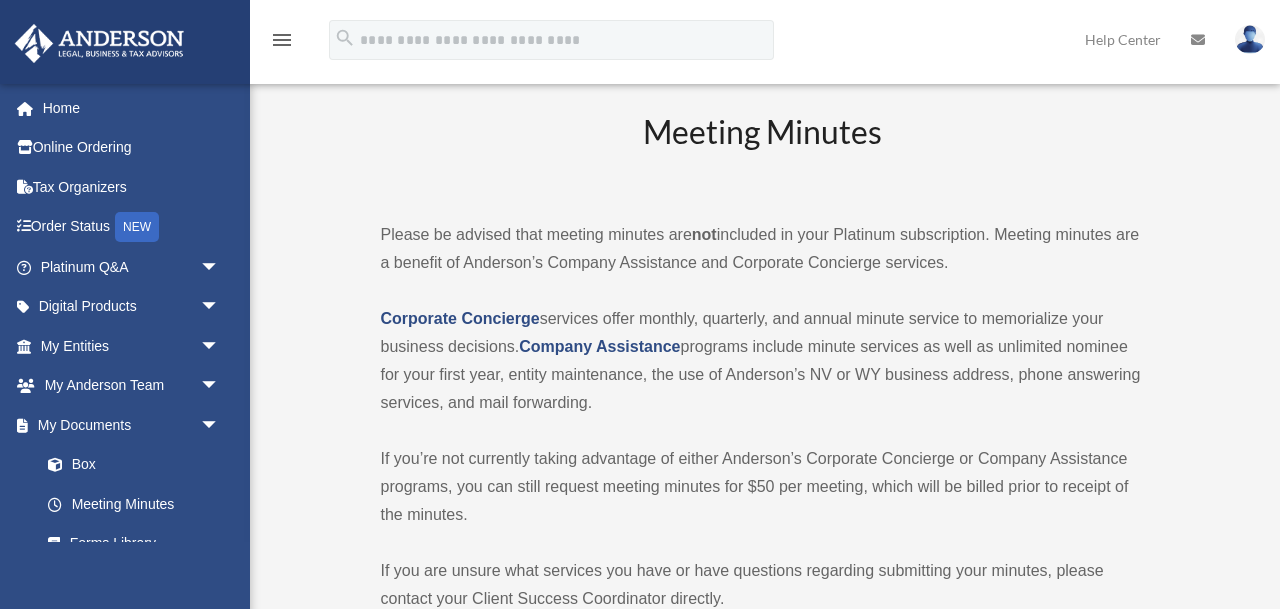 scroll, scrollTop: 0, scrollLeft: 0, axis: both 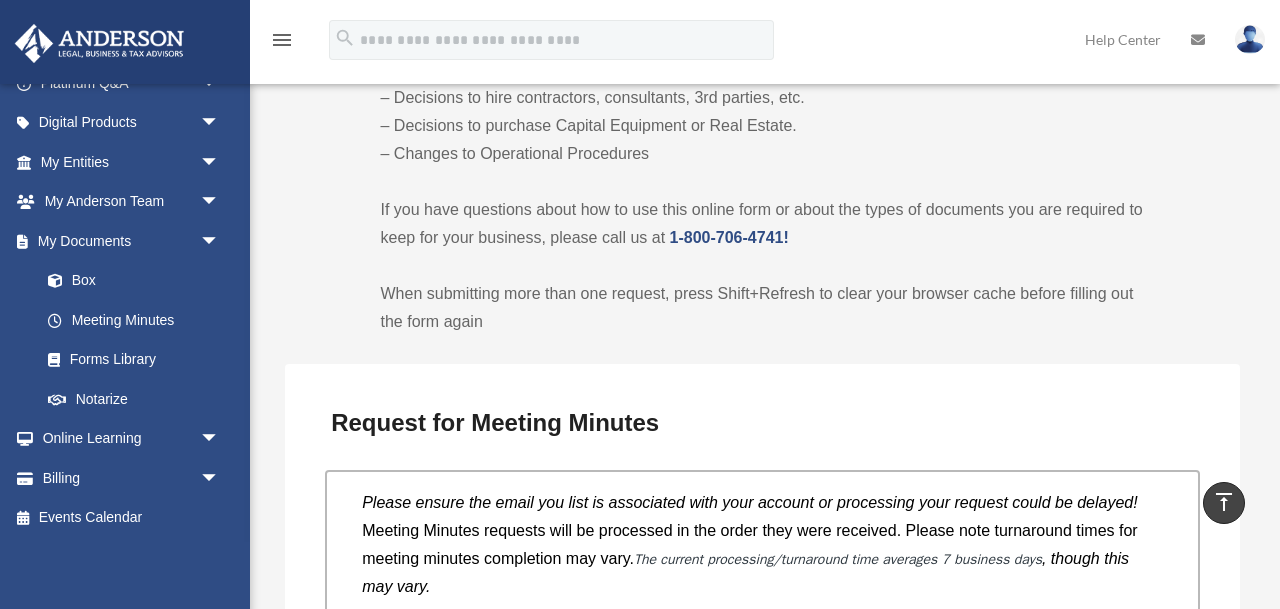 click on "dsthomasiii@[EXAMPLE.COM]
Sign Out
dsthomasiii@[EXAMPLE.COM]
Home
Online Ordering
Tax Organizers
Order Status  NEW
Platinum Q&A arrow_drop_down
Client FAQ
Platinum Walkthrough
Submit a Question
Answered Questions
Document Review
Platinum Knowledge Room
Tax & Bookkeeping Packages
Land Trust & Deed Forum
Portal Feedback
Digital Products arrow_drop_down
Tax Toolbox
Virtual Bookkeeping
Land Trust Kit
Wholesale Trust Kit
My Entities arrow_drop_down
Overview
CTA Hub
Entity Change Request
Binder Walkthrough
My Blueprint
Tax Due Dates
My Anderson Team arrow_drop_down
My Anderson Team
Anderson System
Client Referrals
My Documents arrow_drop_down
Box
Meeting Minutes
Forms Library" at bounding box center [125, 387] 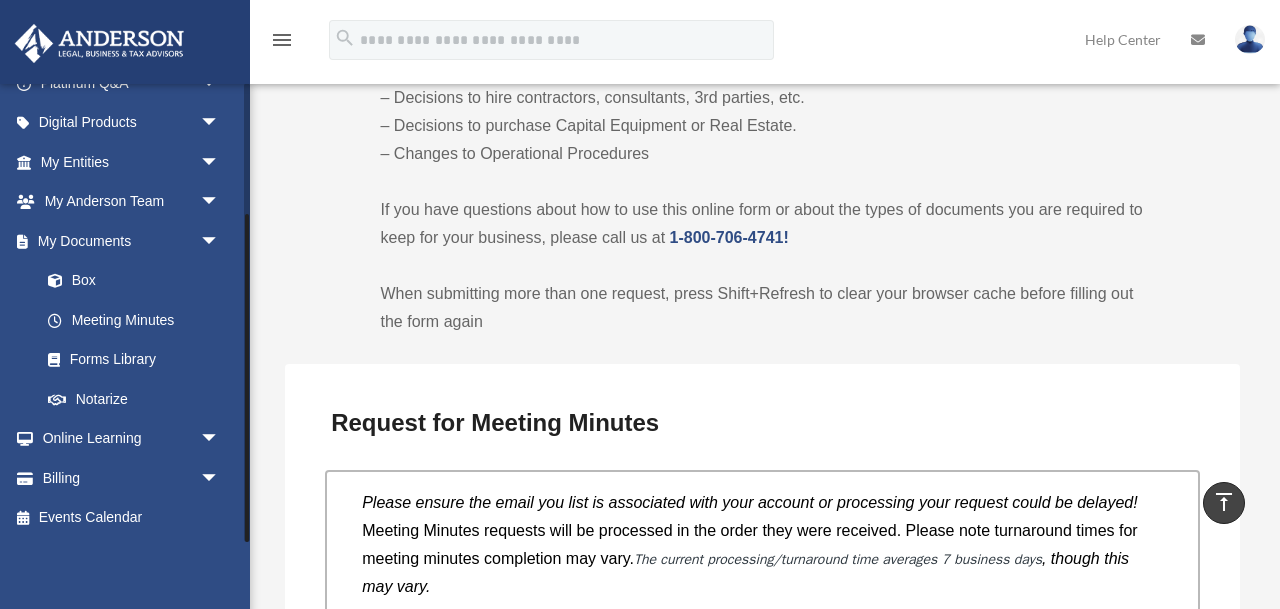 drag, startPoint x: 245, startPoint y: 416, endPoint x: 247, endPoint y: 548, distance: 132.01515 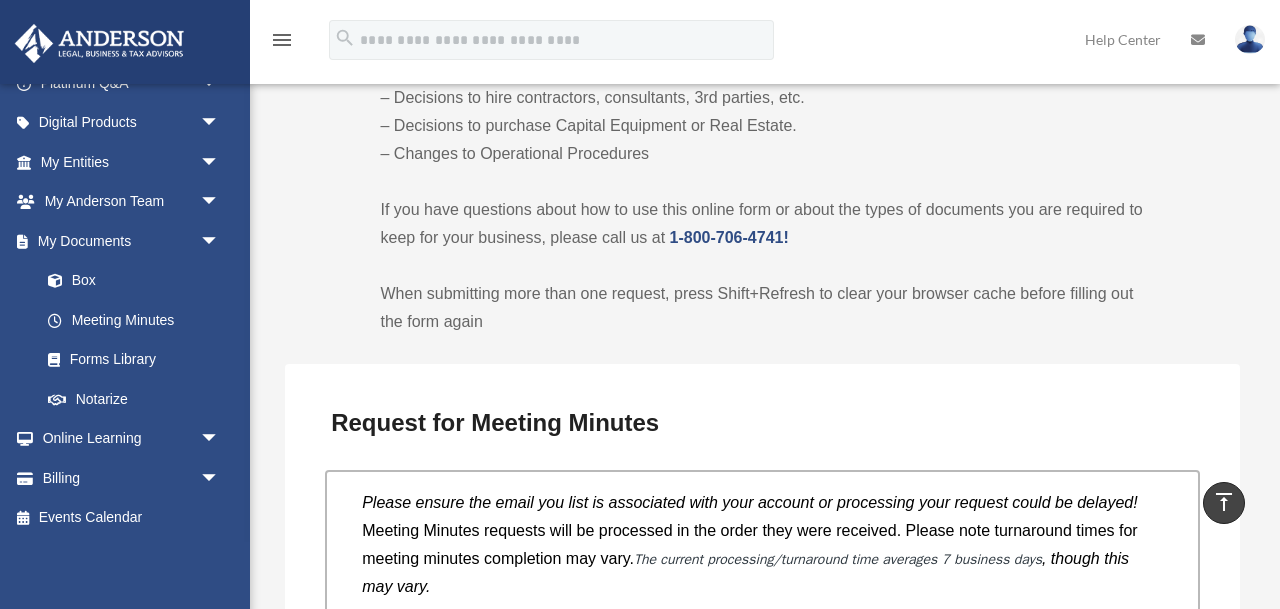 click on "dsthomasiii@[EXAMPLE.COM]
Sign Out
dsthomasiii@[EXAMPLE.COM]
Home
Online Ordering
Tax Organizers
Order Status  NEW
Platinum Q&A arrow_drop_down
Client FAQ
Platinum Walkthrough
Submit a Question
Answered Questions
Document Review
Platinum Knowledge Room
Tax & Bookkeeping Packages
Land Trust & Deed Forum
Portal Feedback
Digital Products arrow_drop_down
Tax Toolbox
Virtual Bookkeeping
Land Trust Kit
Wholesale Trust Kit
My Entities arrow_drop_down
Overview
CTA Hub
Entity Change Request
Binder Walkthrough
My Blueprint
Tax Due Dates
My Anderson Team arrow_drop_down
My Anderson Team
Anderson System
Client Referrals
My Documents arrow_drop_down
Box
Meeting Minutes
Forms Library" at bounding box center (125, 387) 